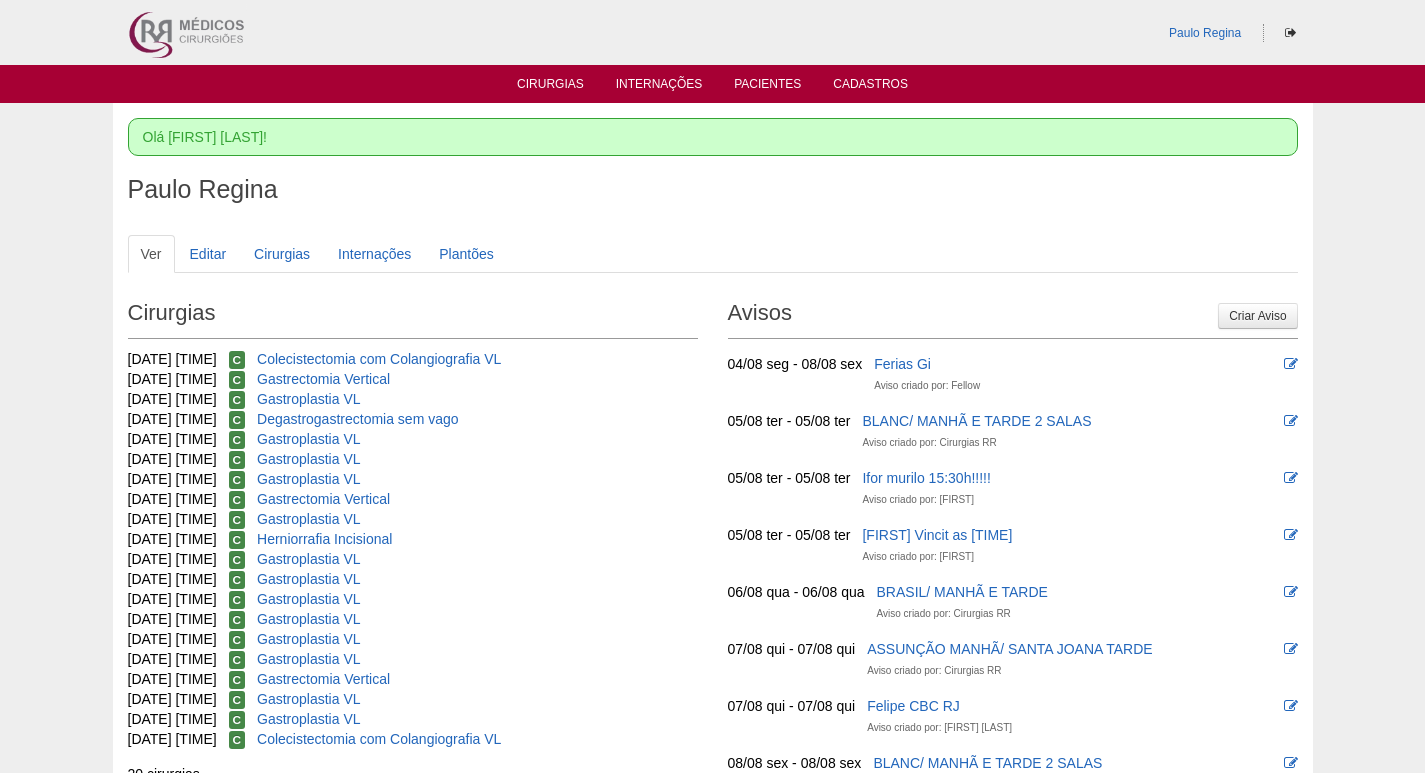 scroll, scrollTop: 0, scrollLeft: 0, axis: both 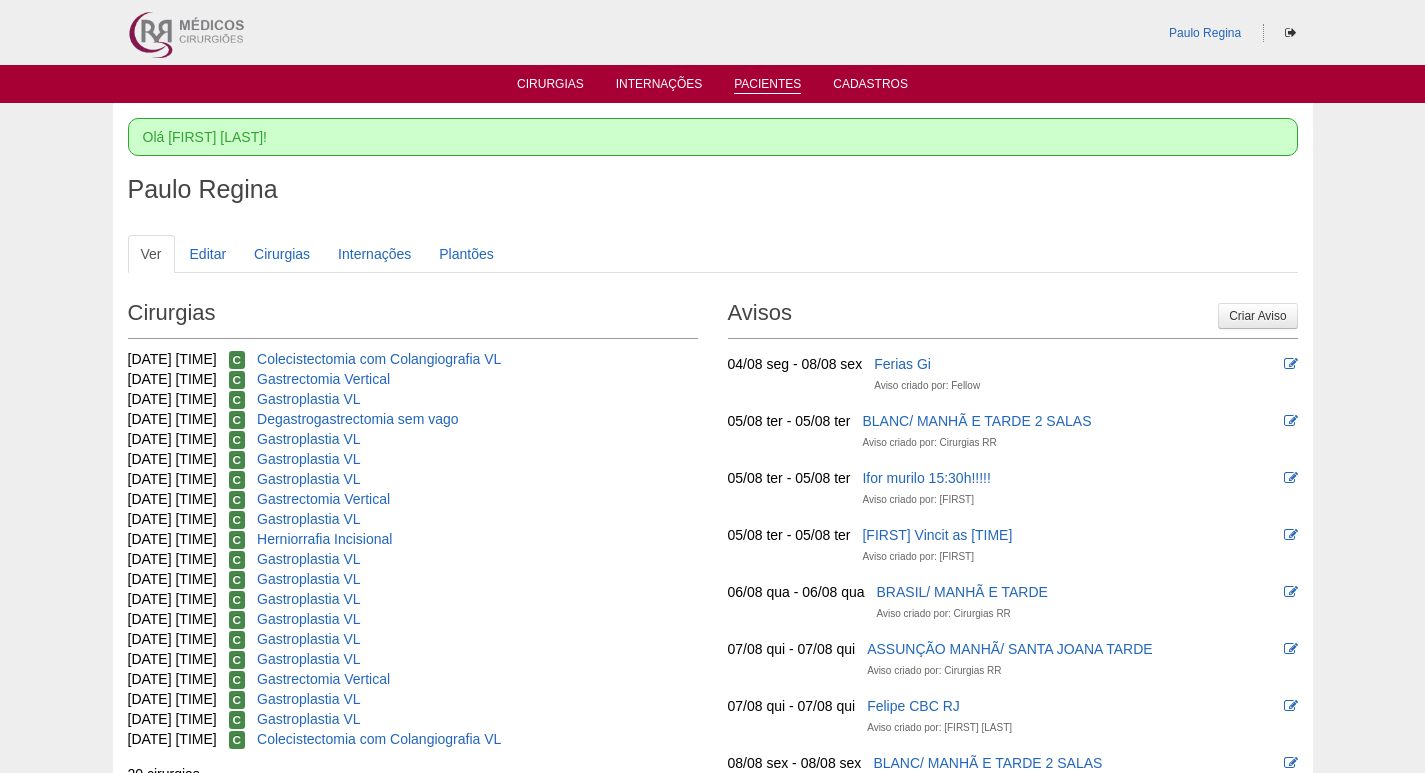 click on "Pacientes" at bounding box center [767, 85] 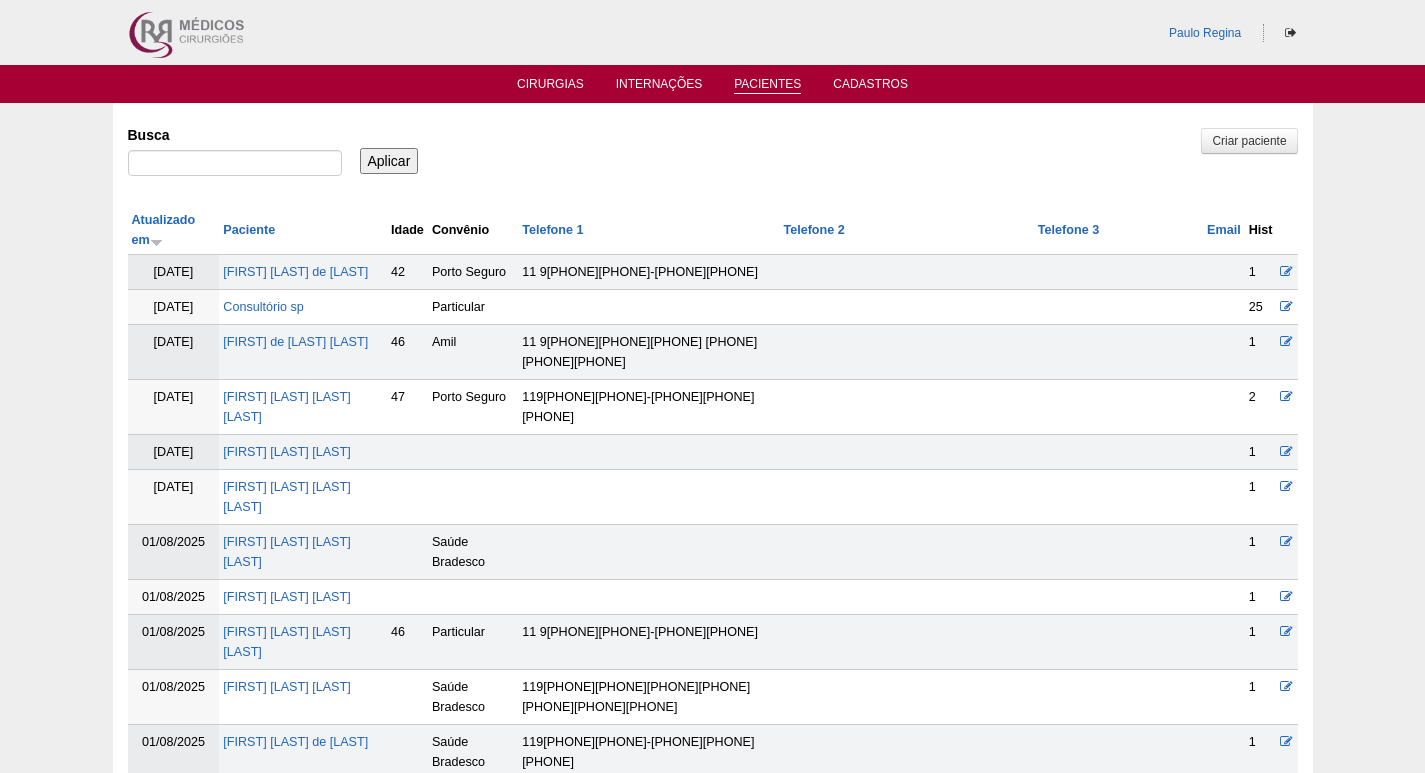 scroll, scrollTop: 0, scrollLeft: 0, axis: both 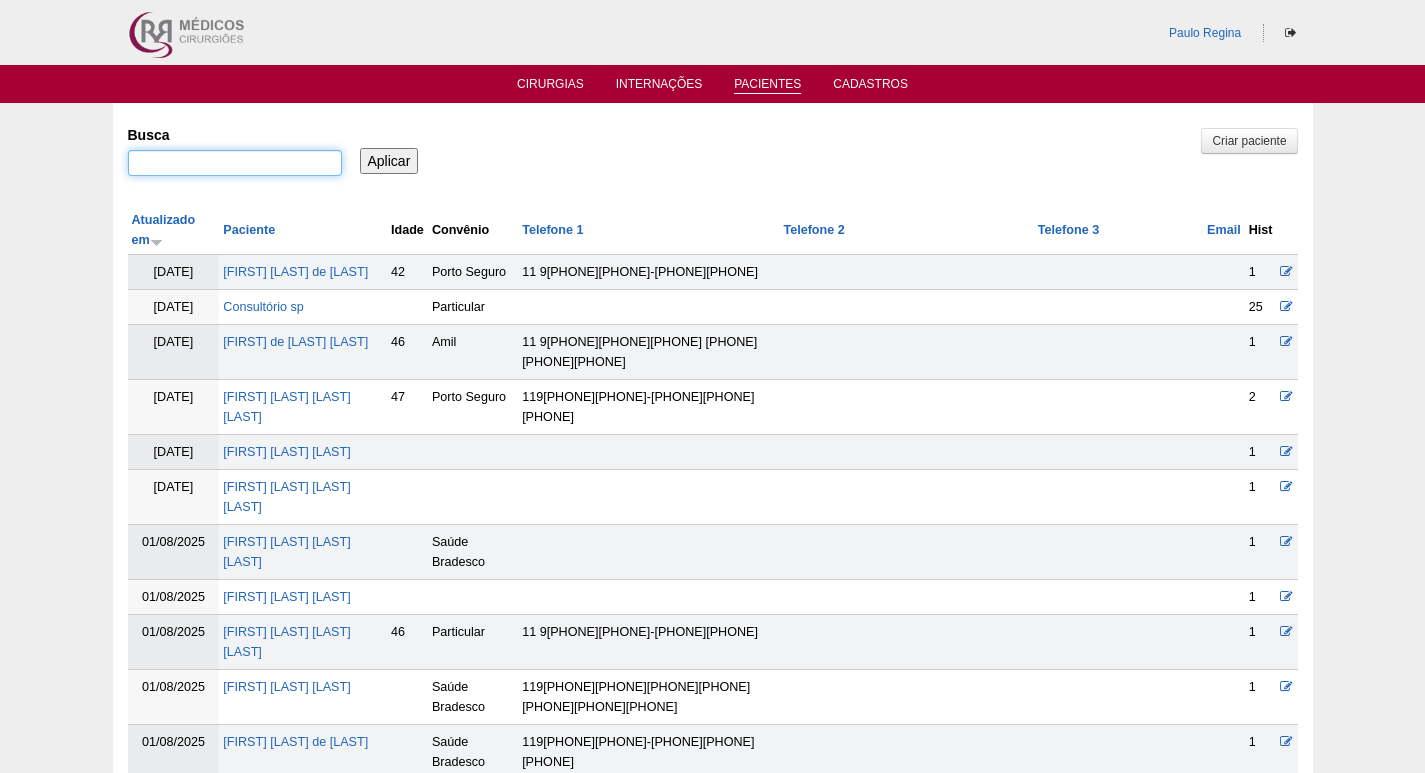 click on "Busca" at bounding box center [235, 163] 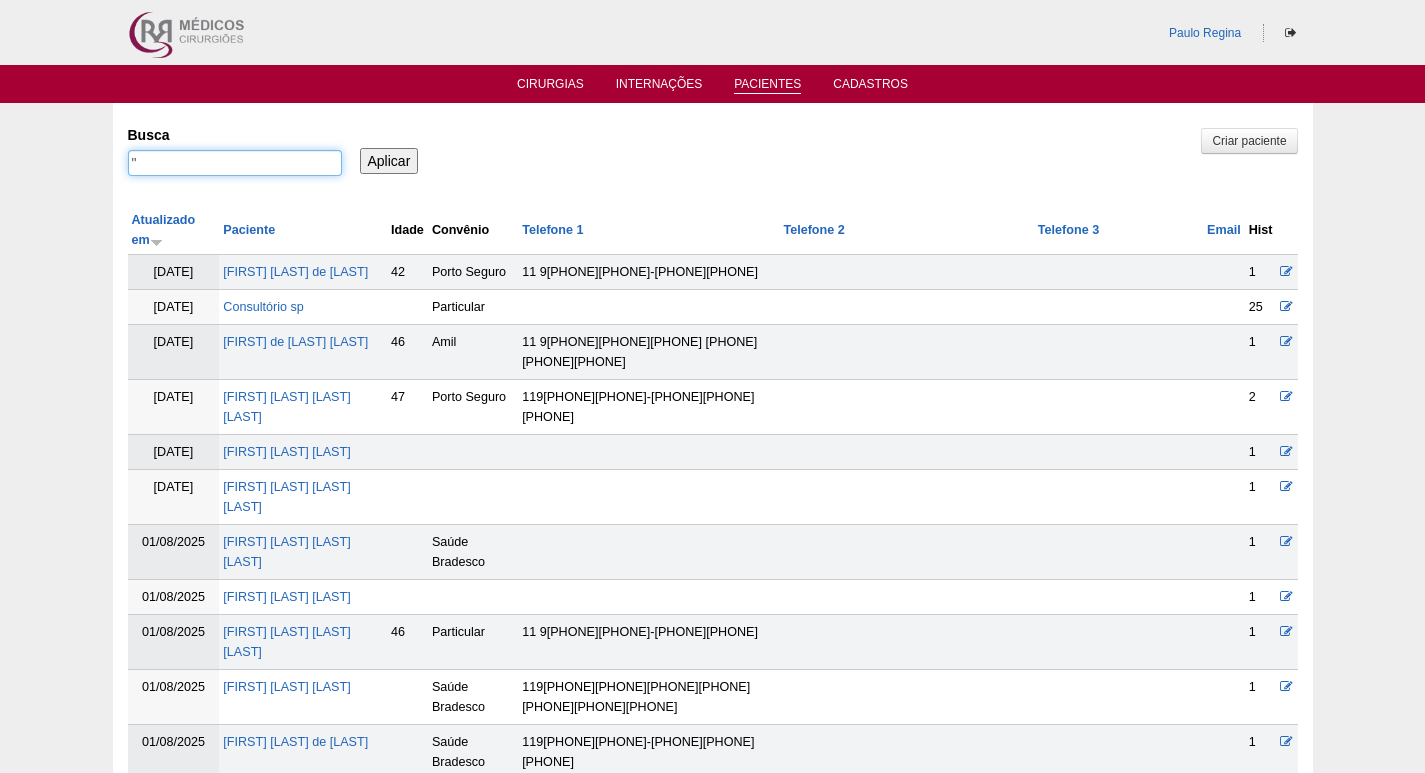 paste on "Gilberto Bosco Neto" 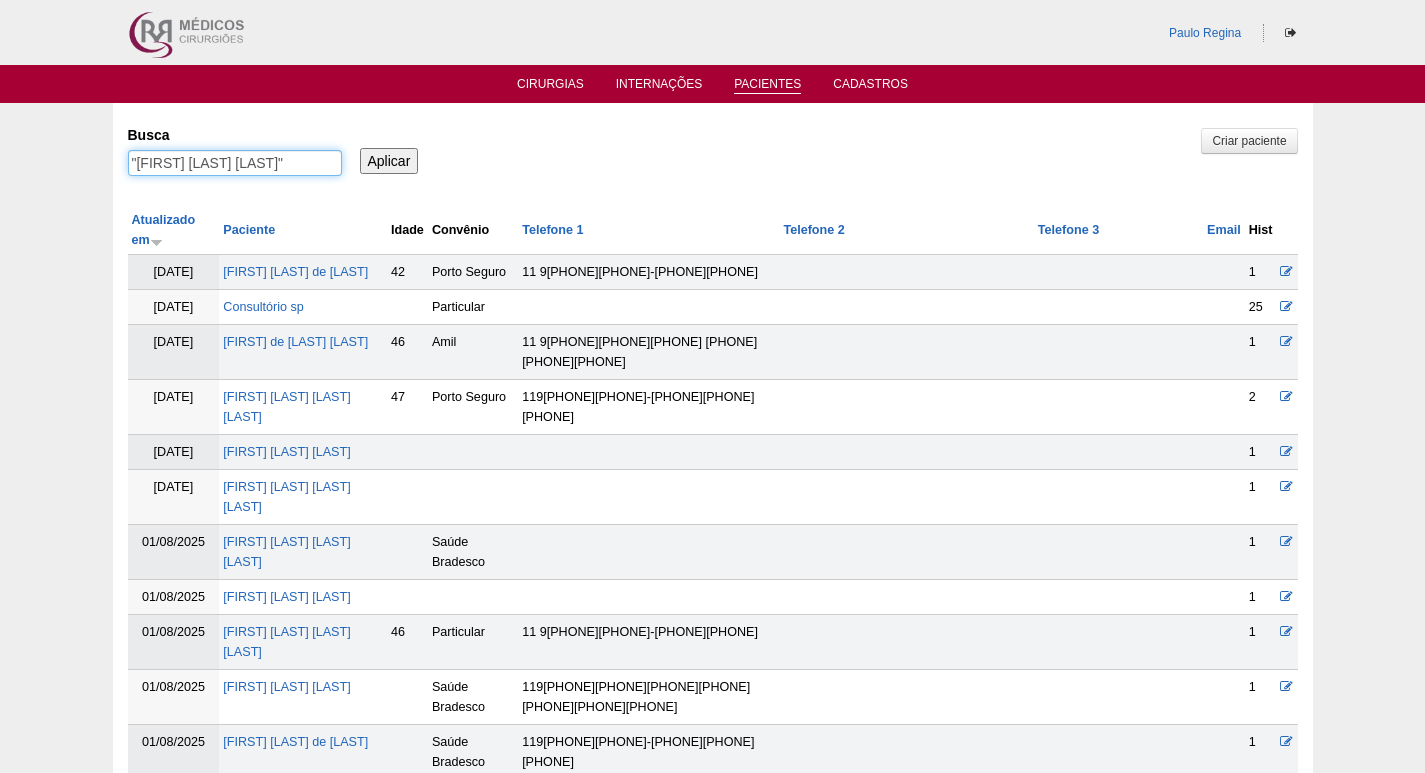 type on ""Gilberto Bosco Neto"" 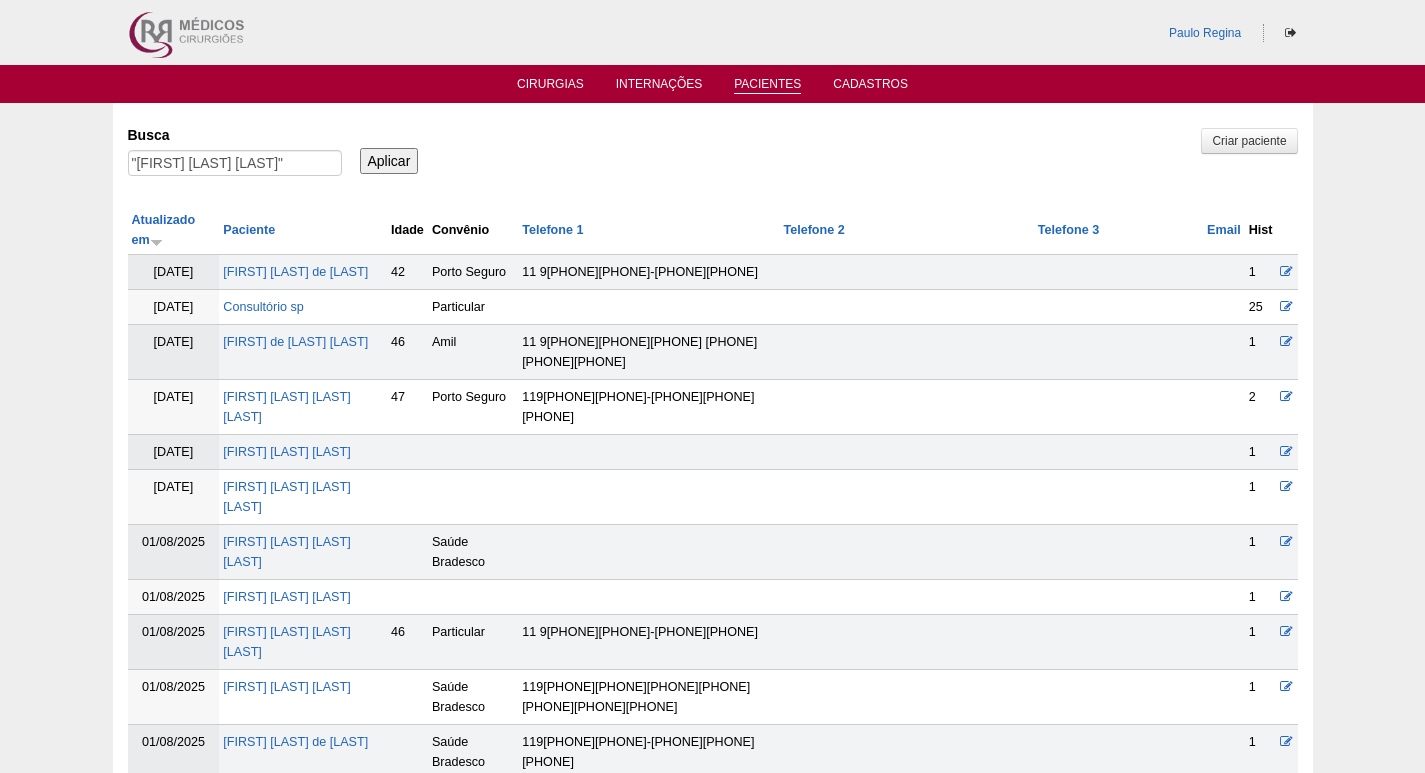 click on "Aplicar" at bounding box center [389, 161] 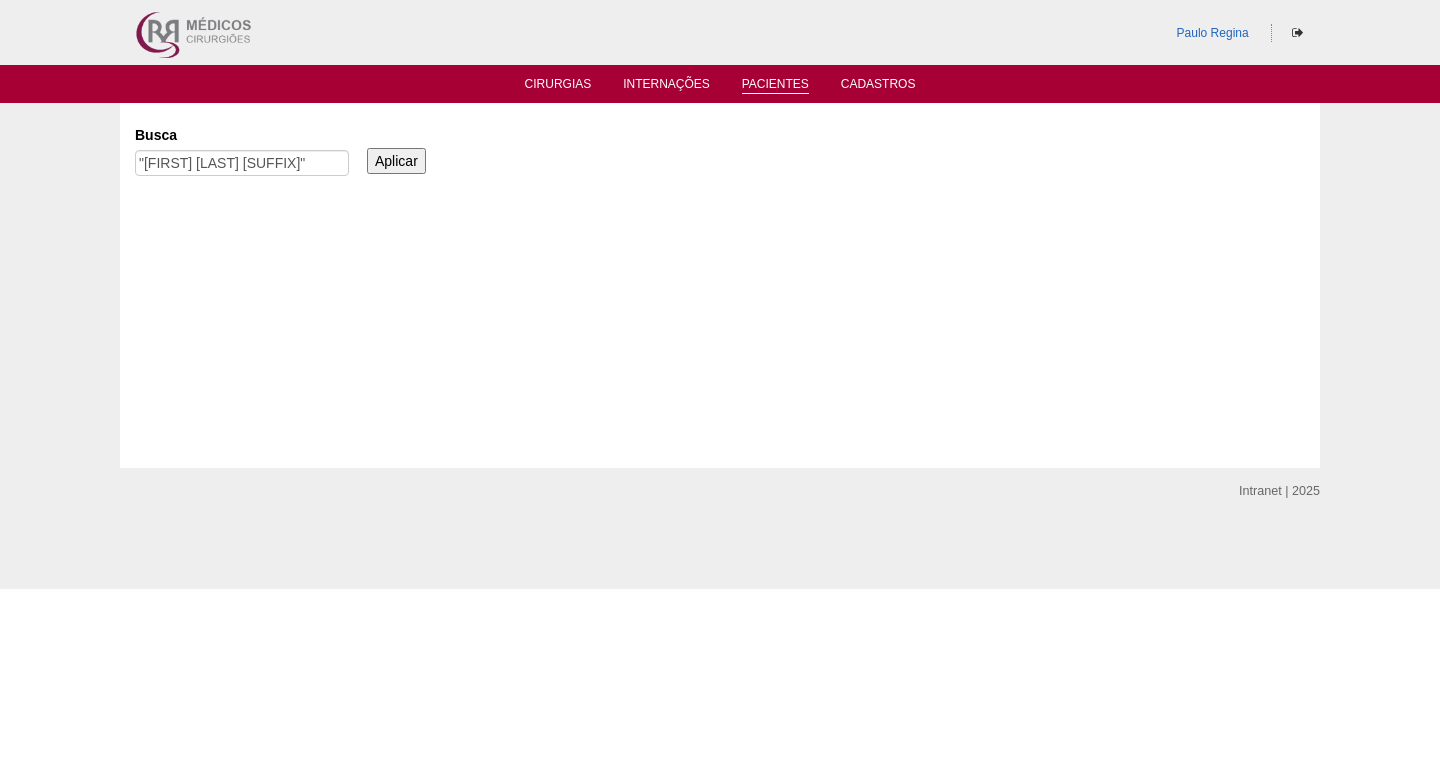 scroll, scrollTop: 0, scrollLeft: 0, axis: both 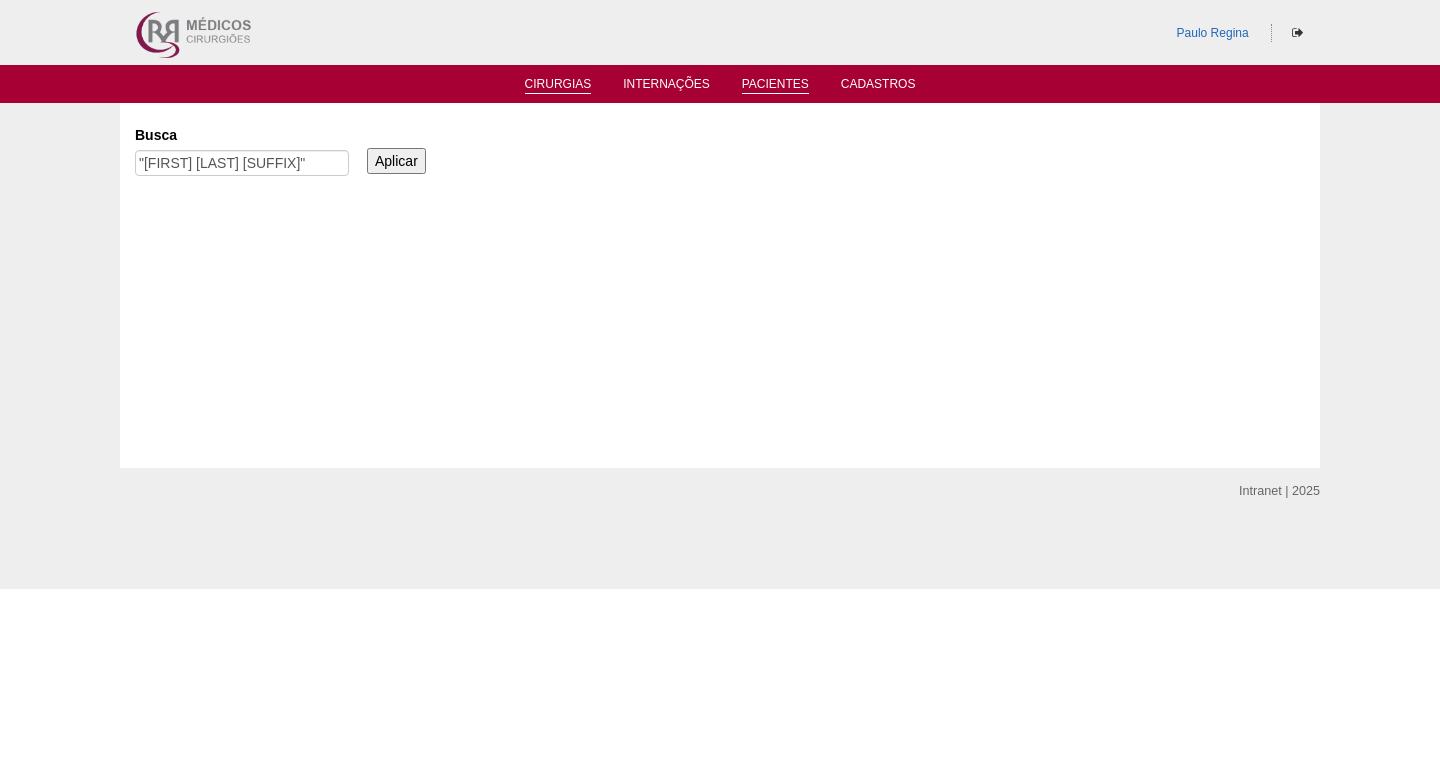 click on "Cirurgias" at bounding box center (558, 83) 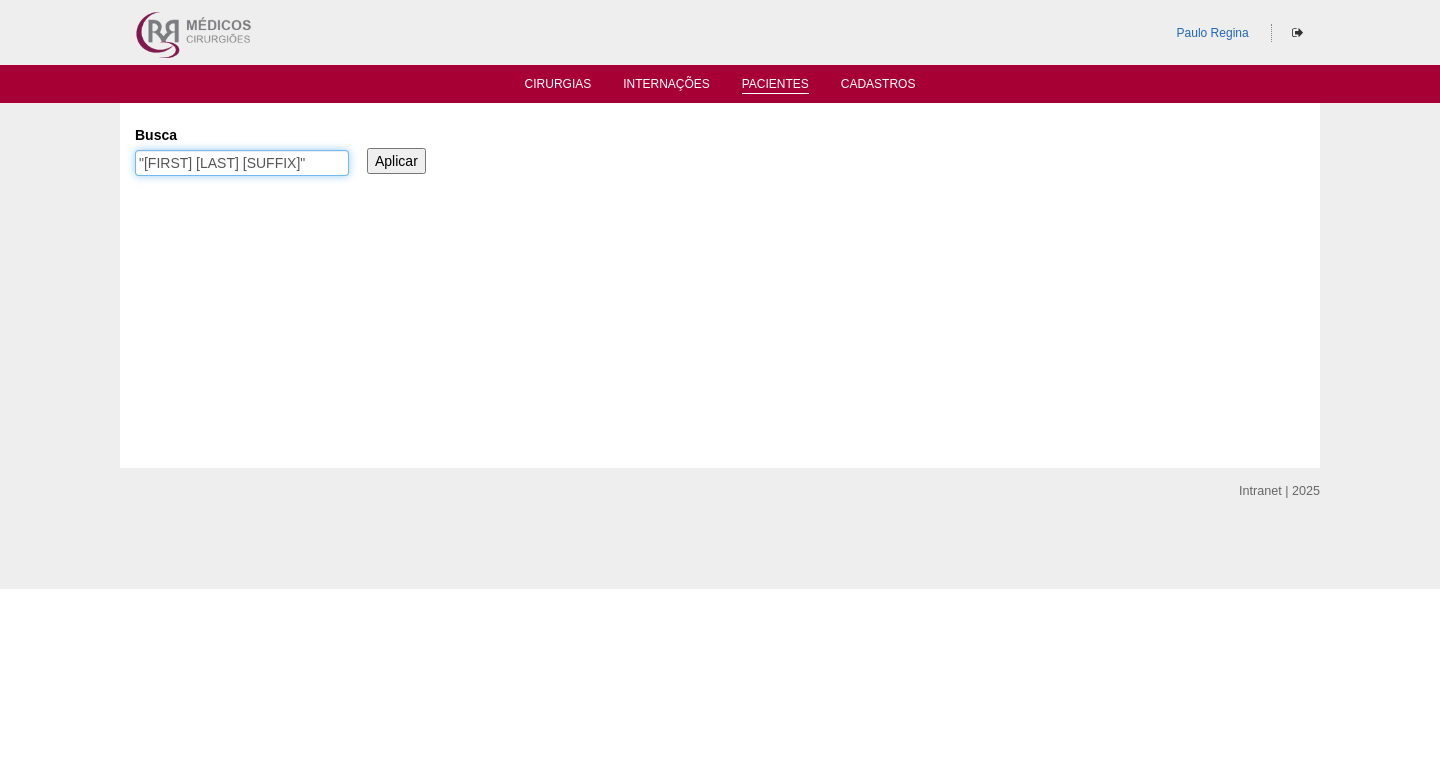 click on ""[FIRST] [LAST] [SUFFIX]"" at bounding box center (242, 163) 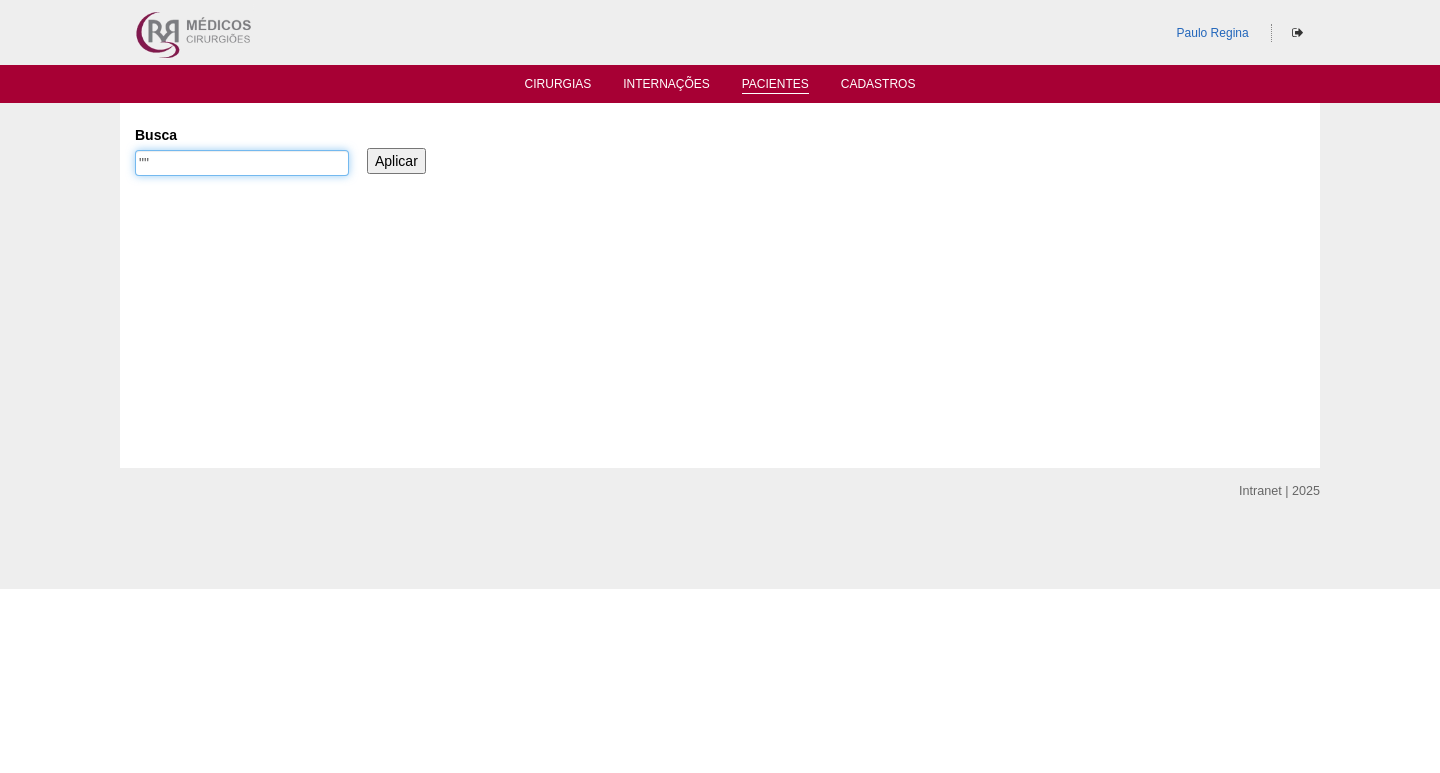 paste on "[FIRST] [MIDDLE] [LAST]" 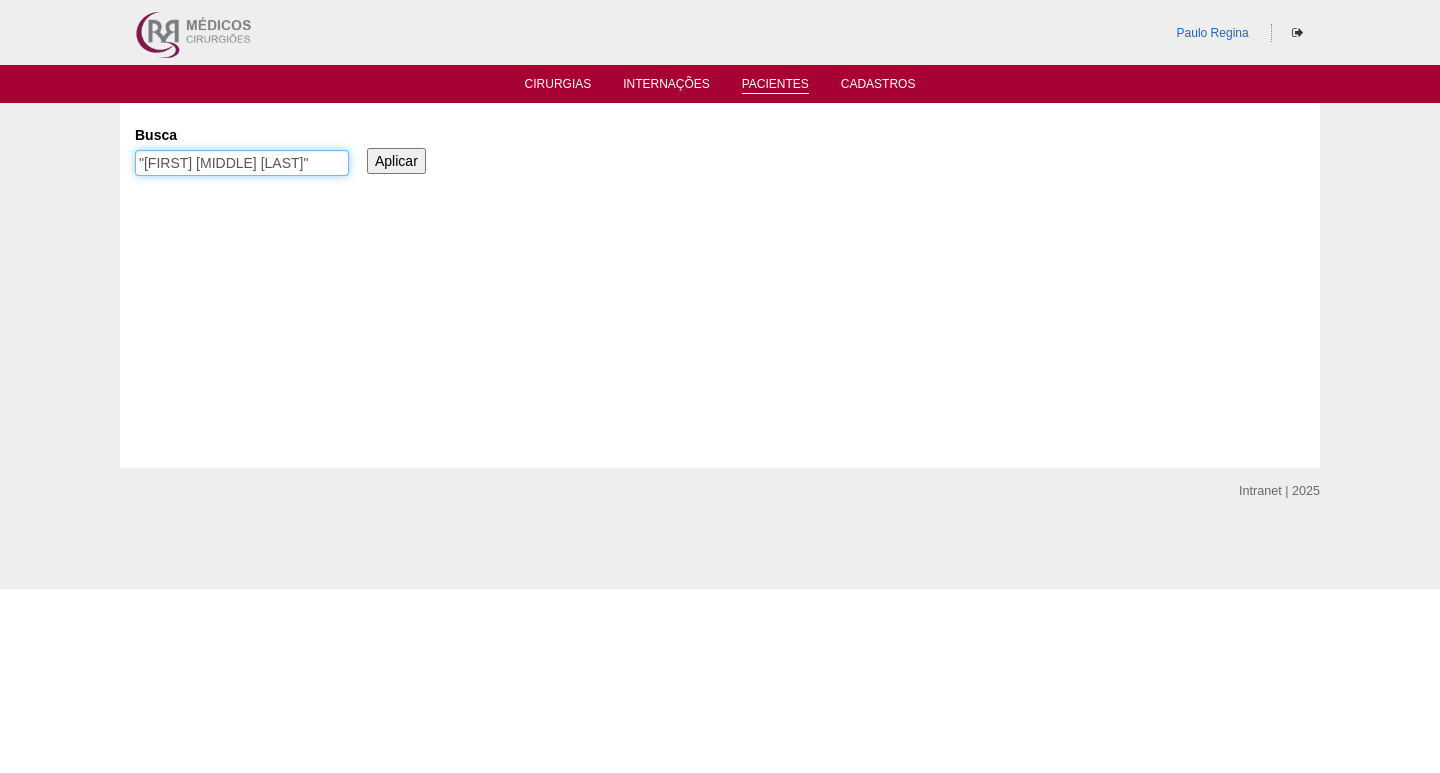 type on ""[FIRST] [MIDDLE] [LAST]"" 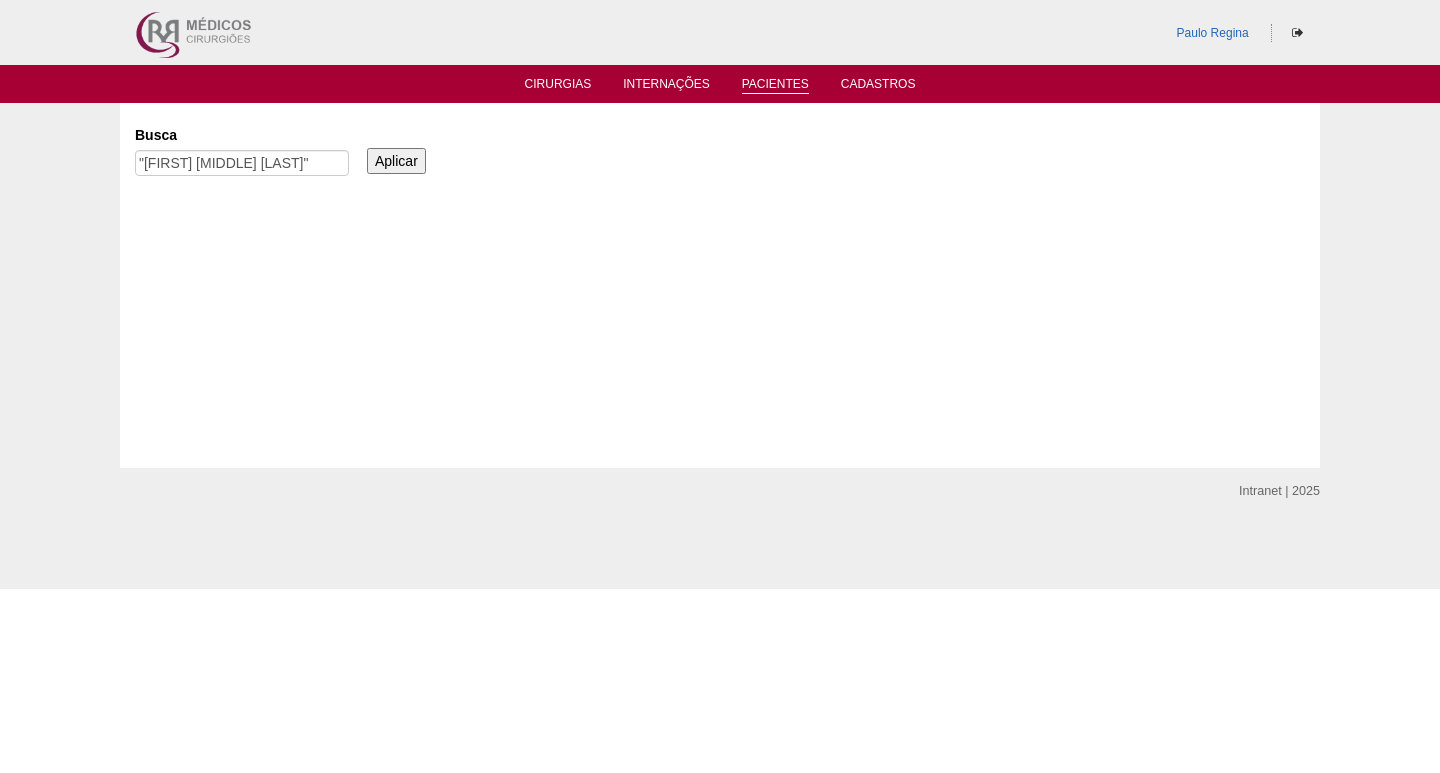 click on "Aplicar" at bounding box center [396, 161] 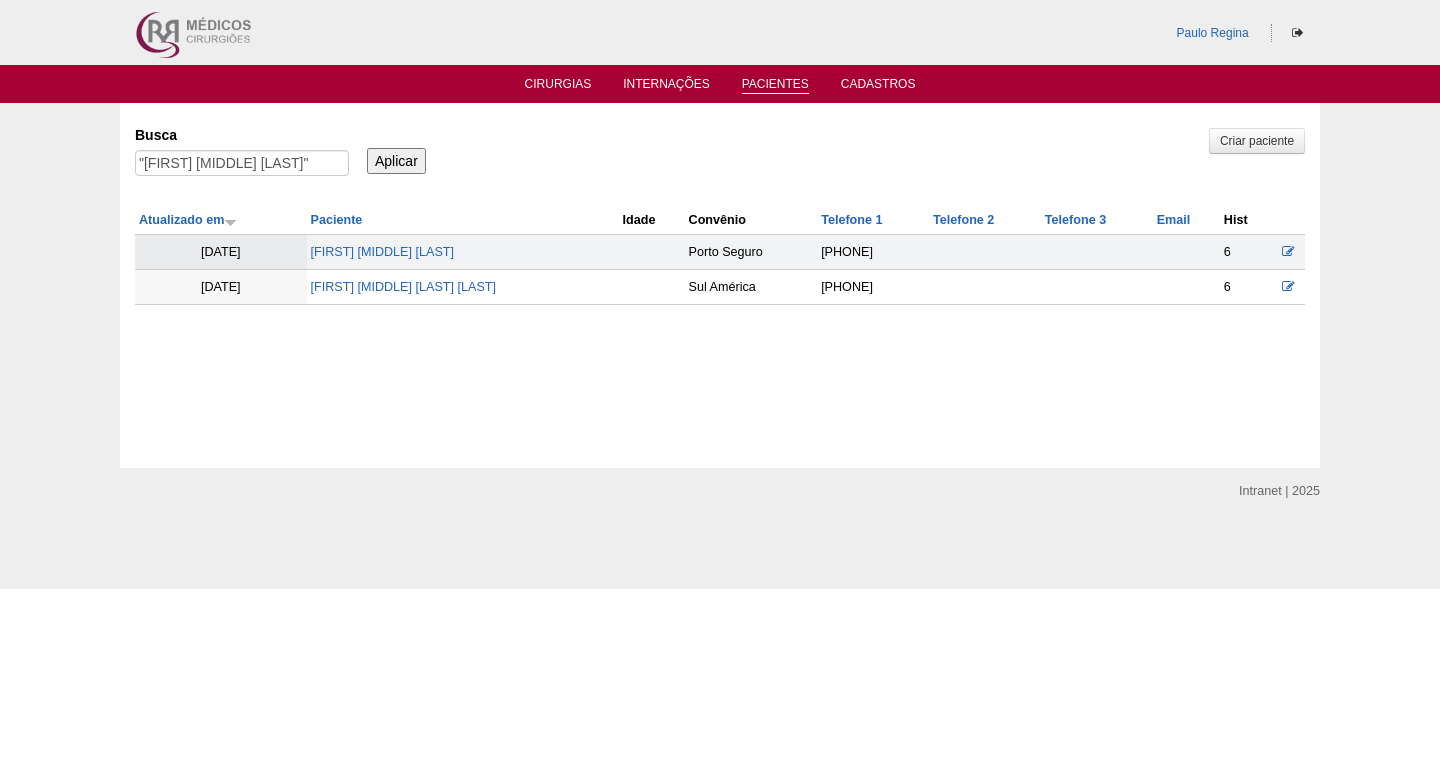 scroll, scrollTop: 0, scrollLeft: 0, axis: both 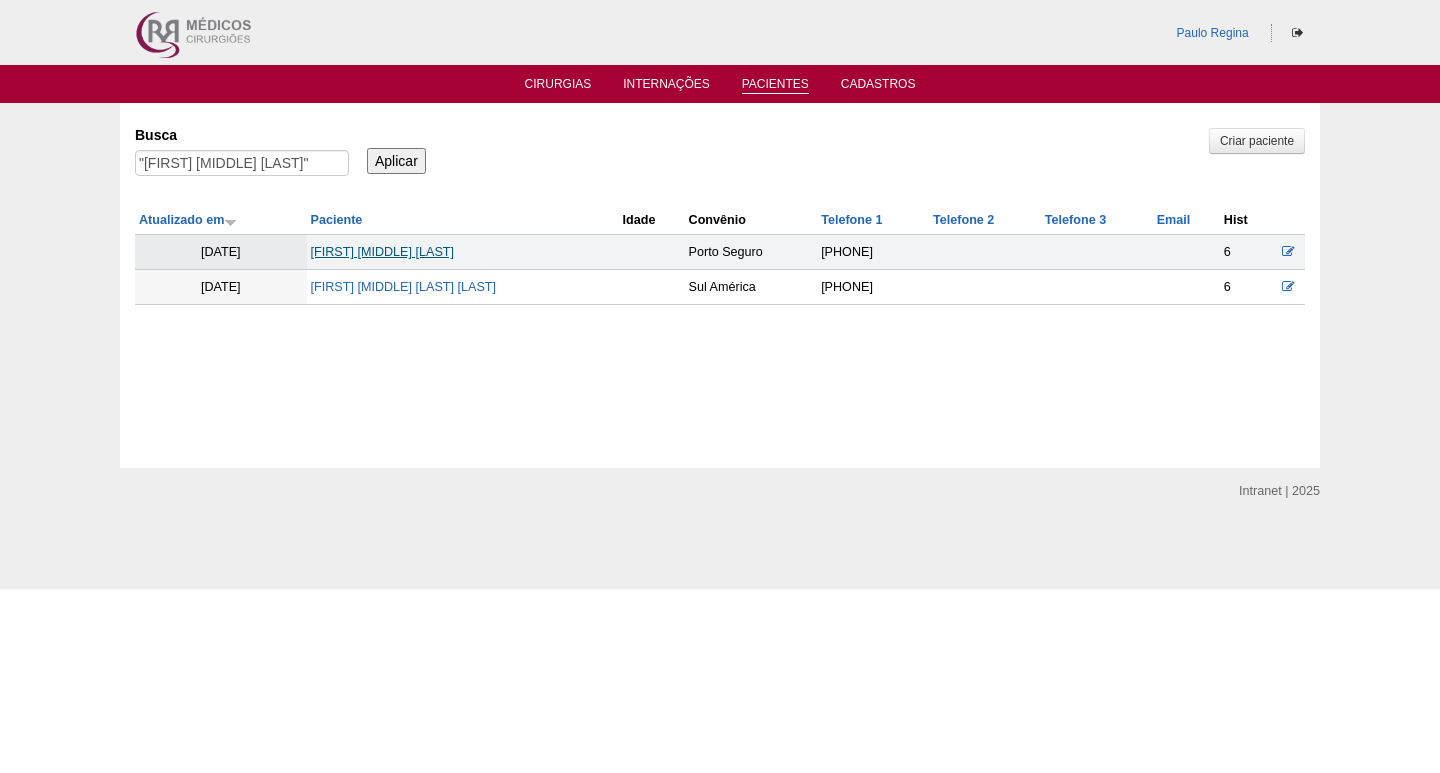 click on "[FIRST] [MIDDLE] [LAST]" at bounding box center (382, 252) 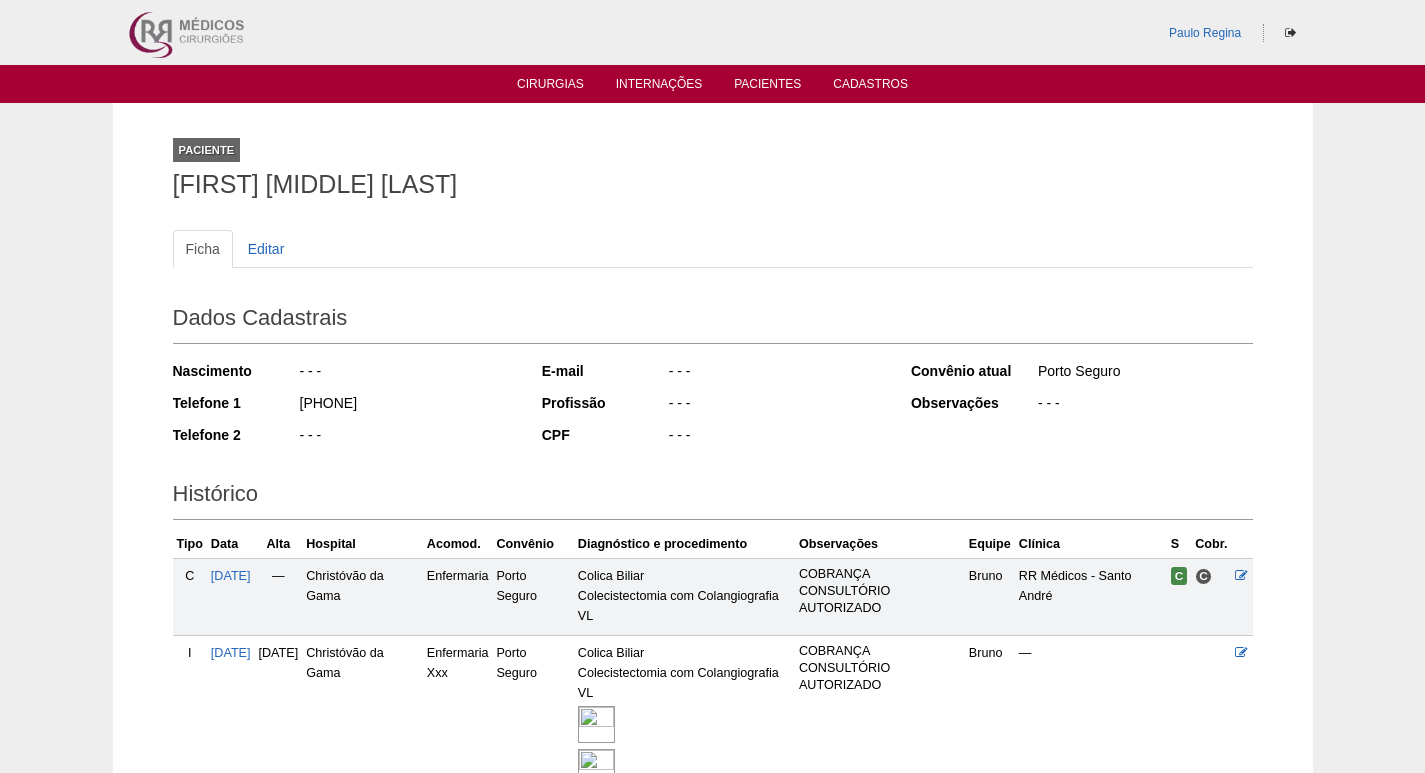 scroll, scrollTop: 0, scrollLeft: 0, axis: both 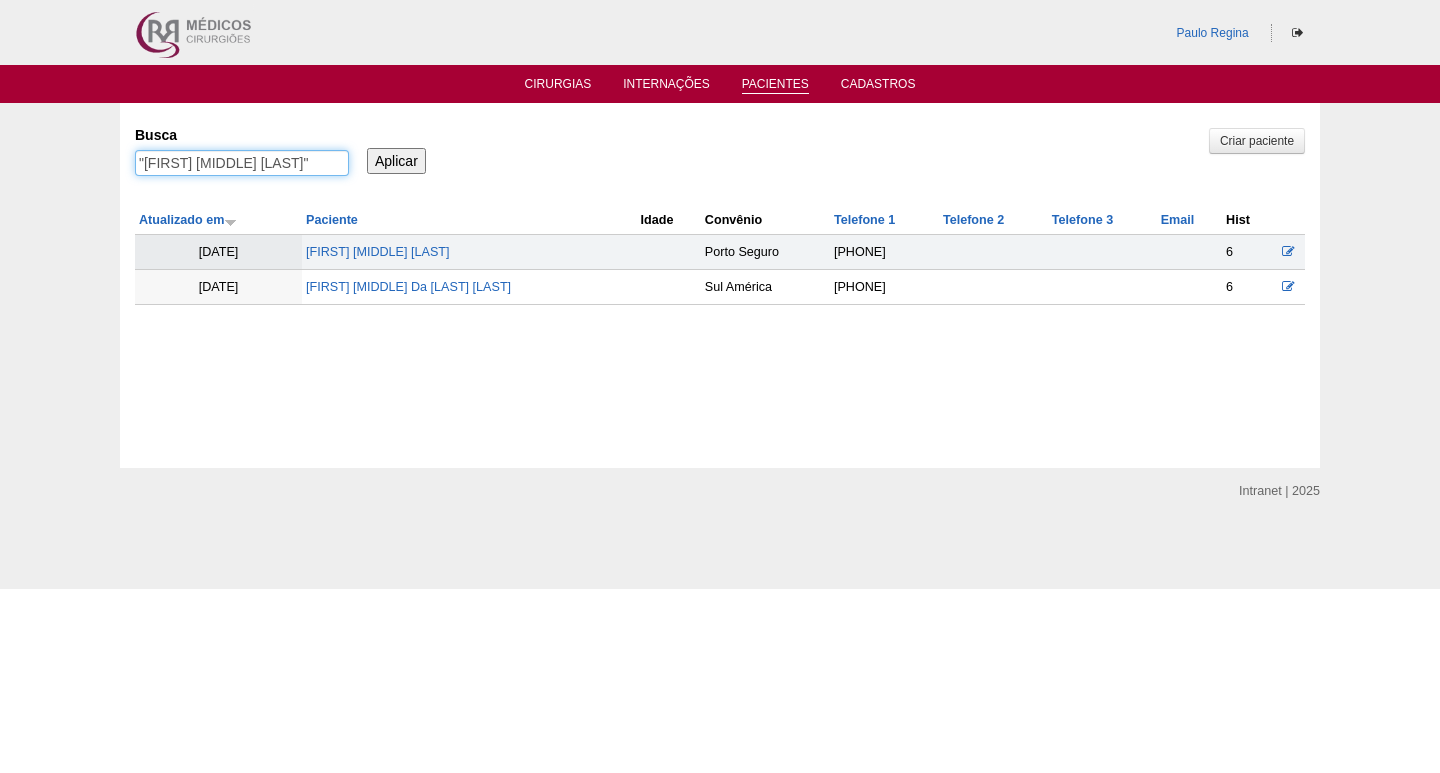 click on ""Marcia Maria da Silva"" at bounding box center (242, 163) 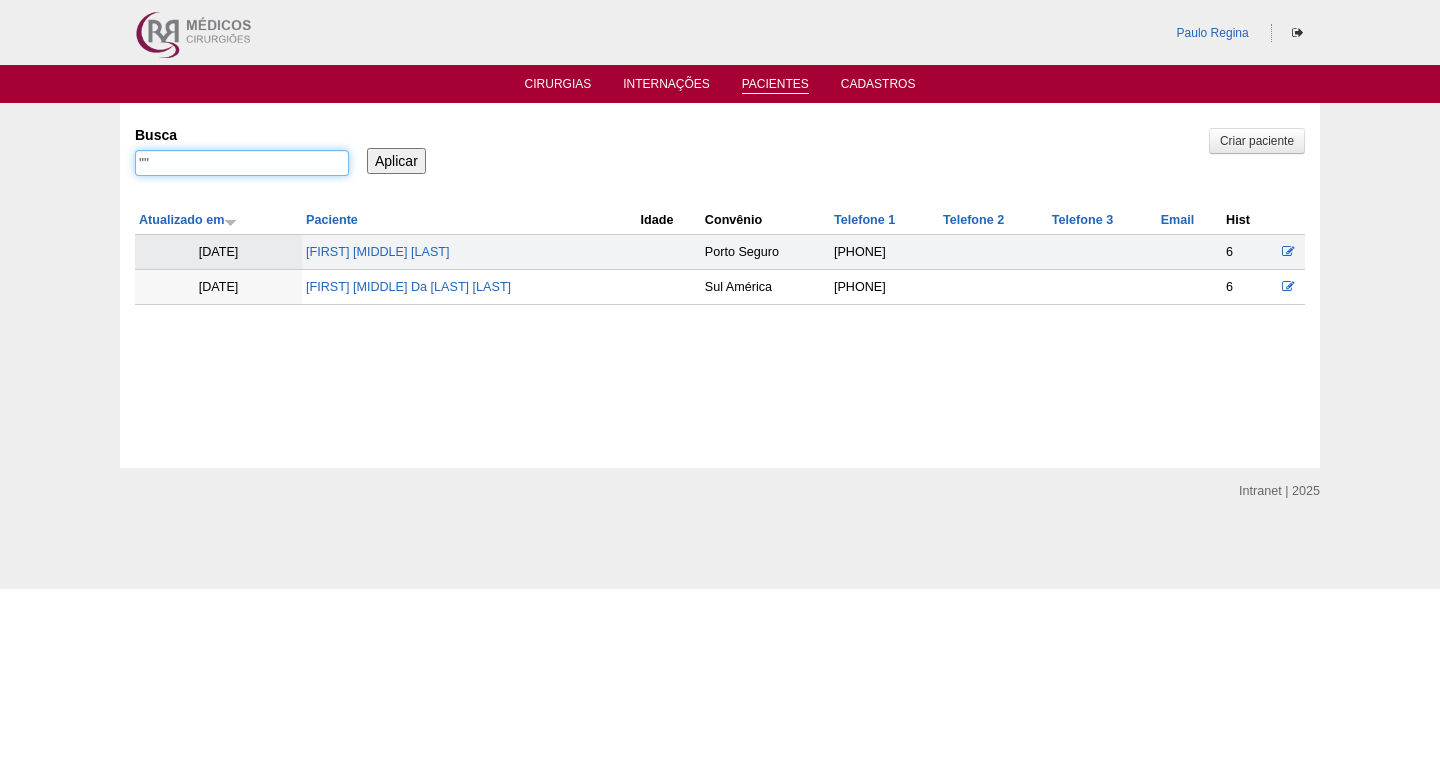 paste on "Alessandra Alves Camargo" 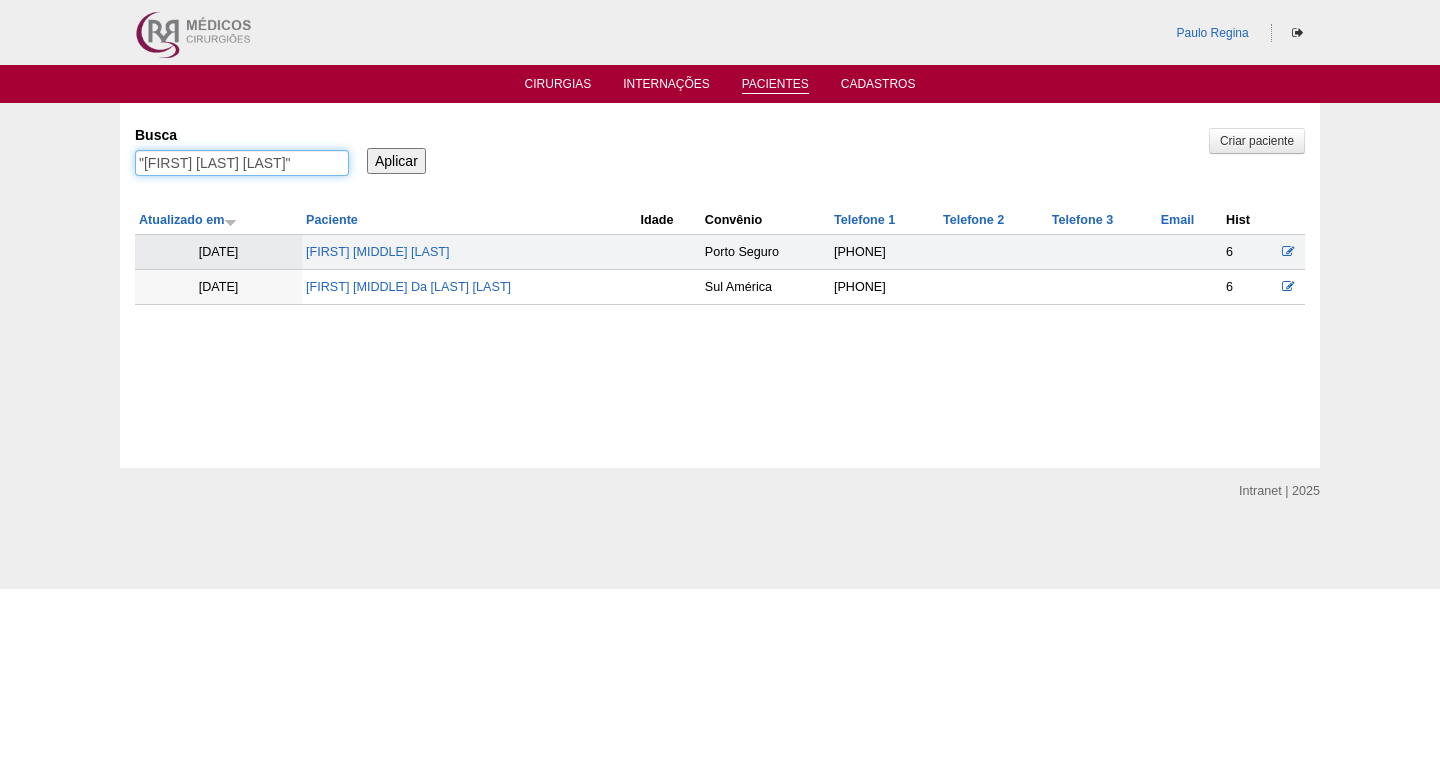 type on ""Alessandra Alves Camargo"" 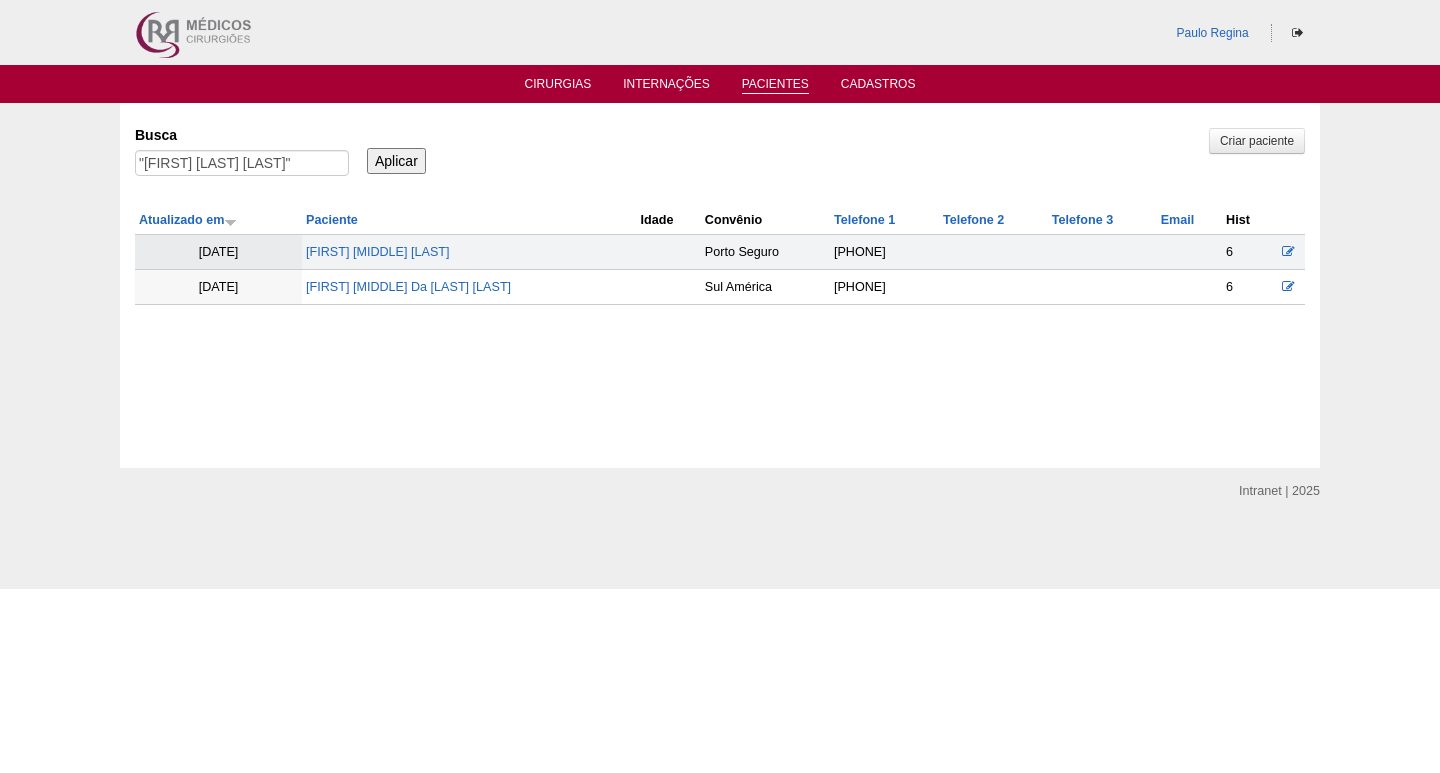 click on "Aplicar" at bounding box center [396, 161] 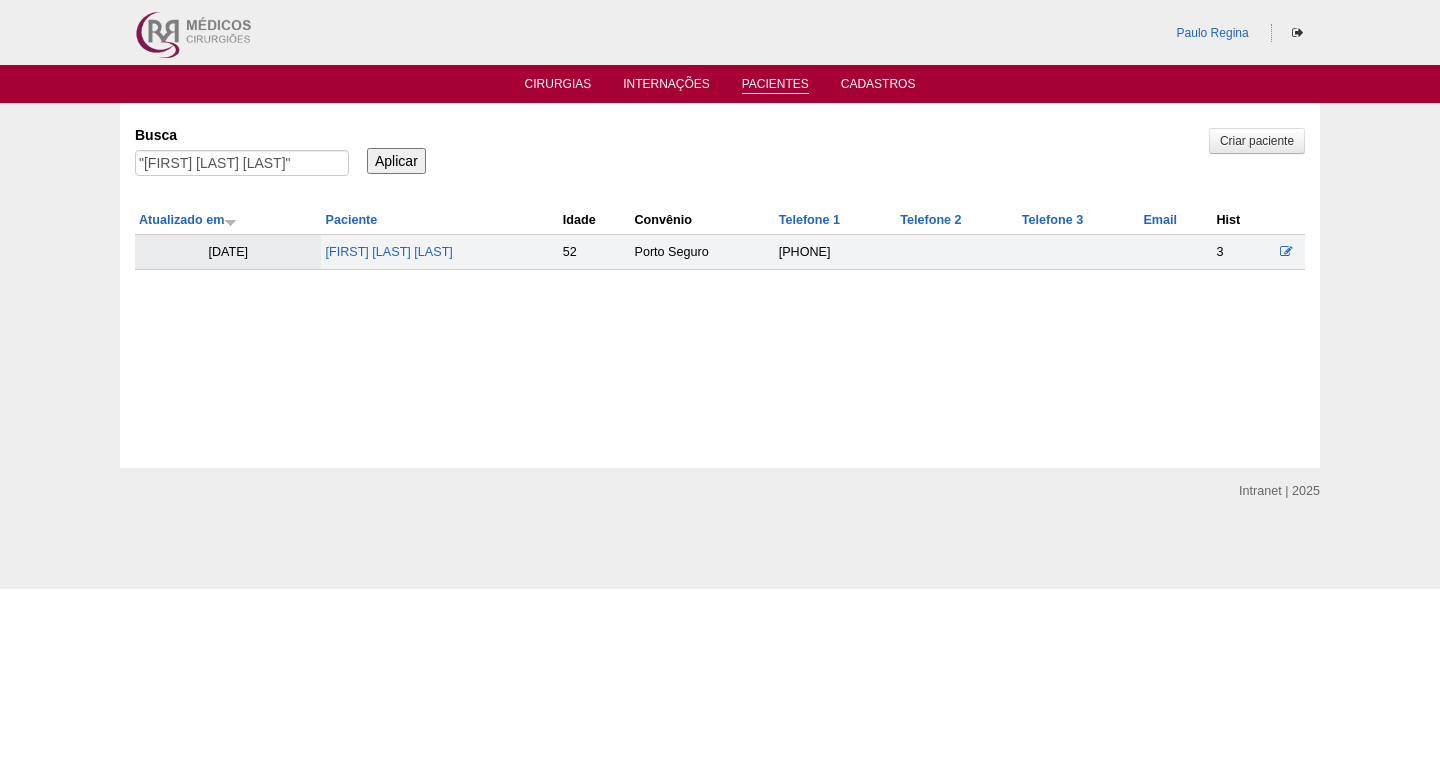 scroll, scrollTop: 0, scrollLeft: 0, axis: both 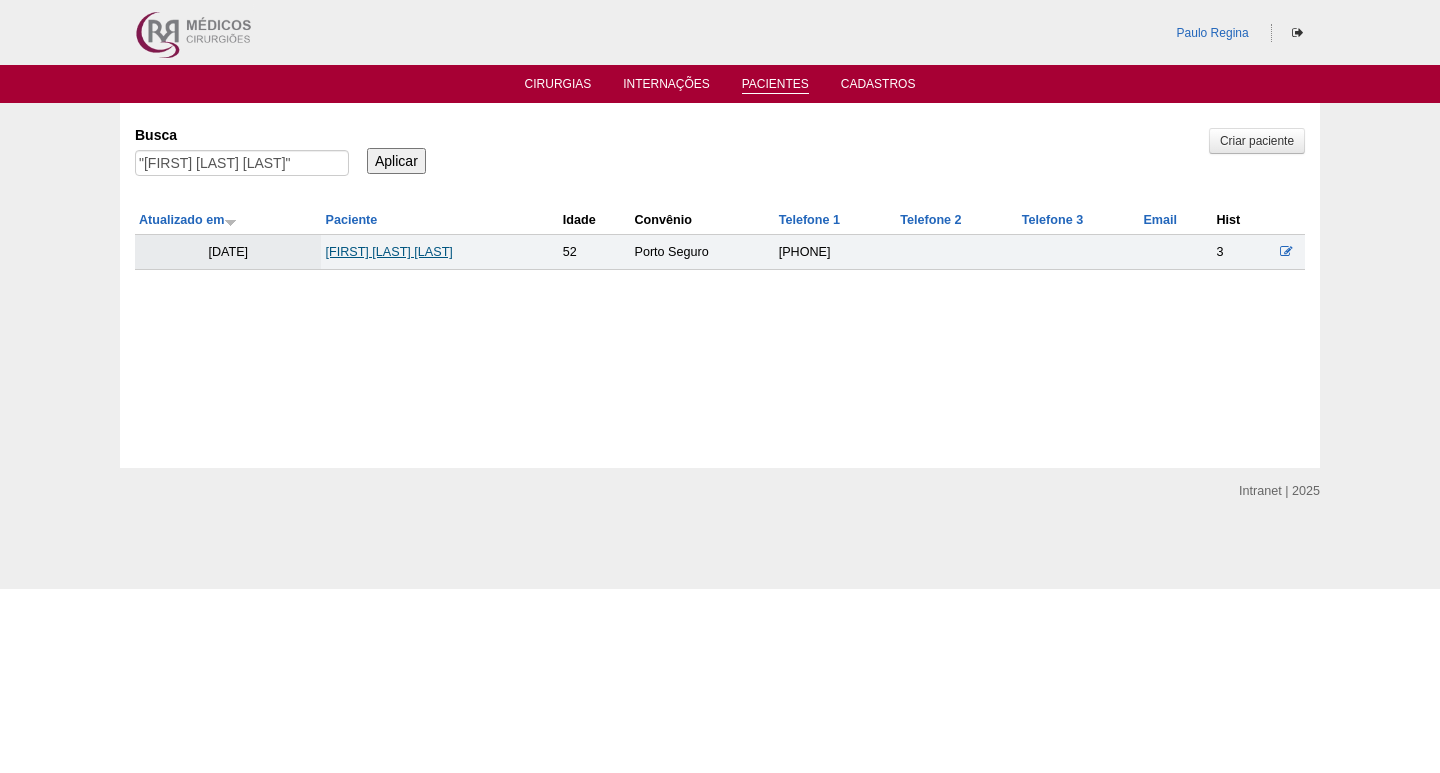 click on "Alessandra Alves Camargo" at bounding box center [388, 252] 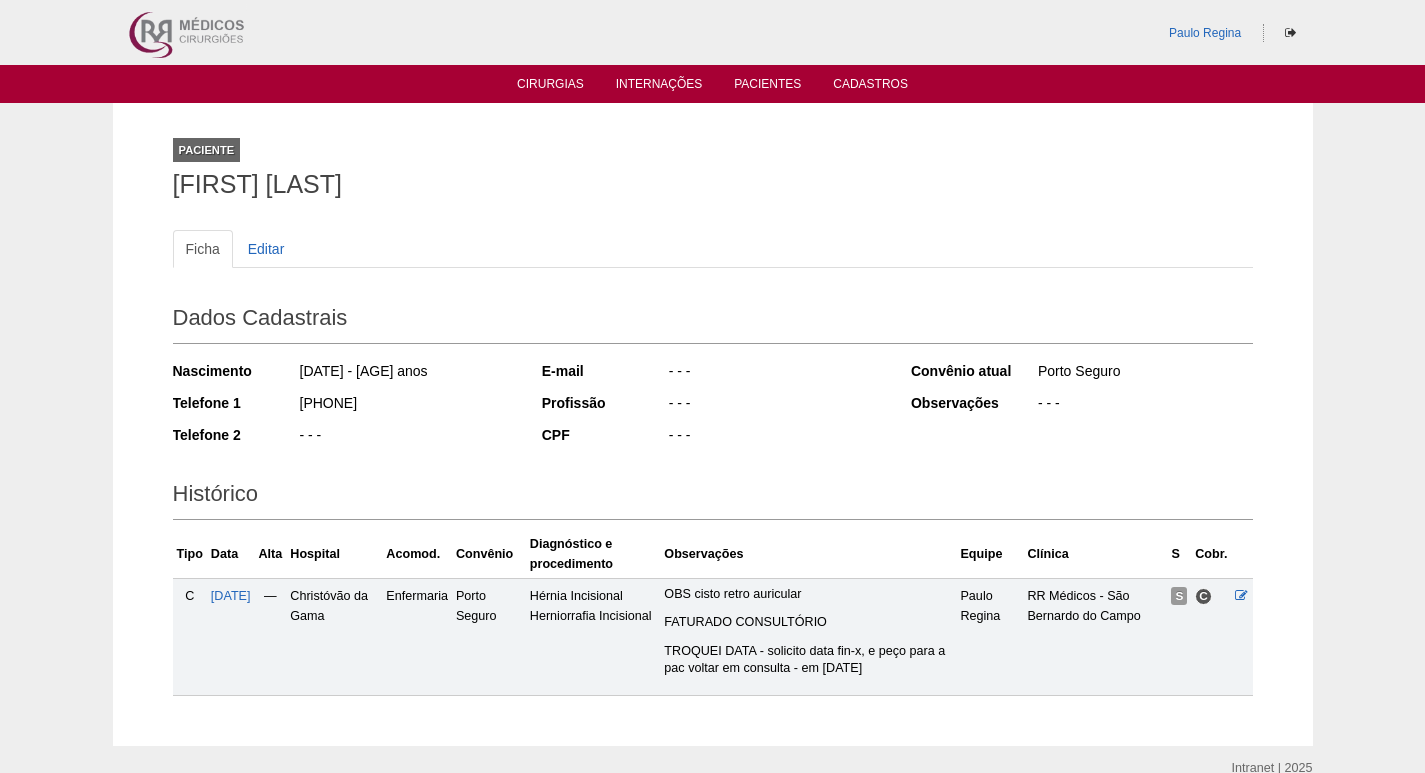 scroll, scrollTop: 0, scrollLeft: 0, axis: both 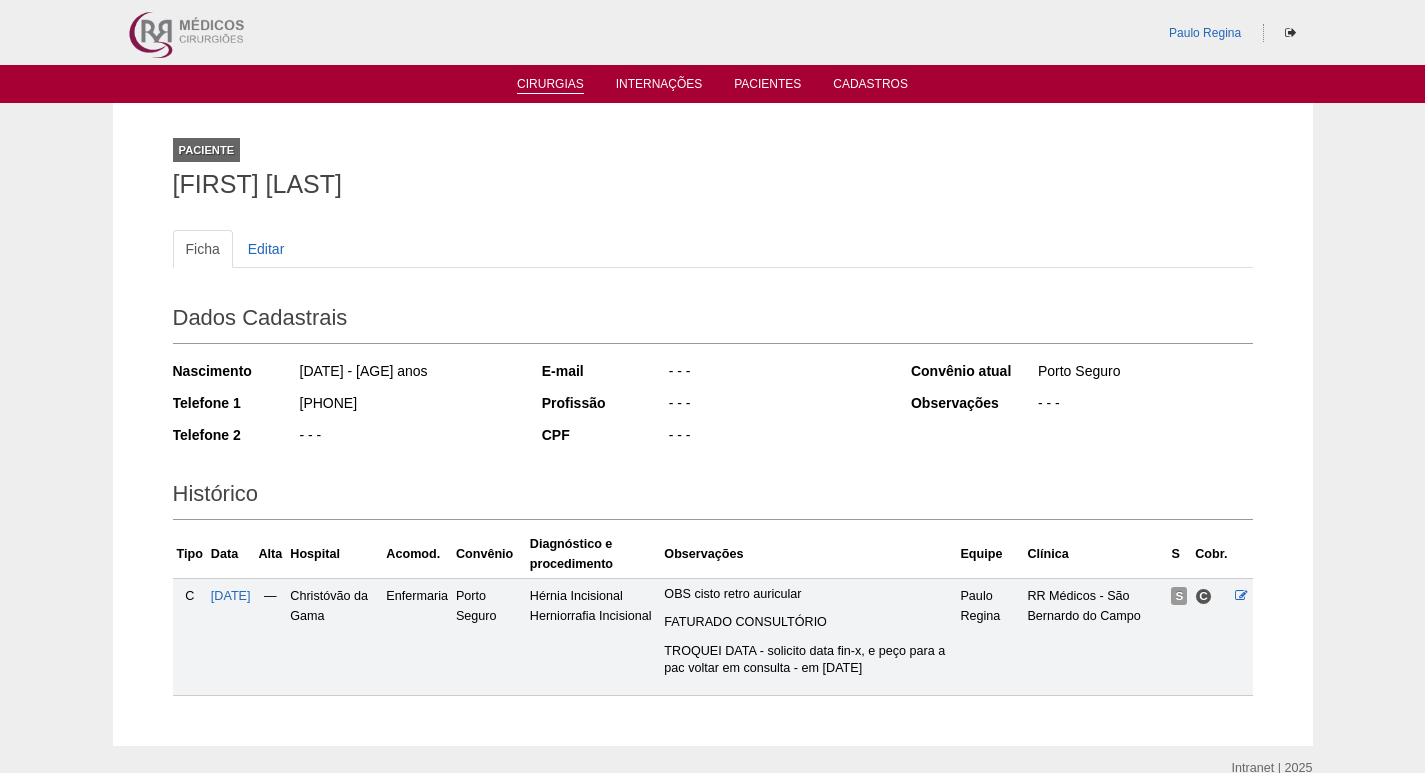 click on "Cirurgias" at bounding box center (550, 85) 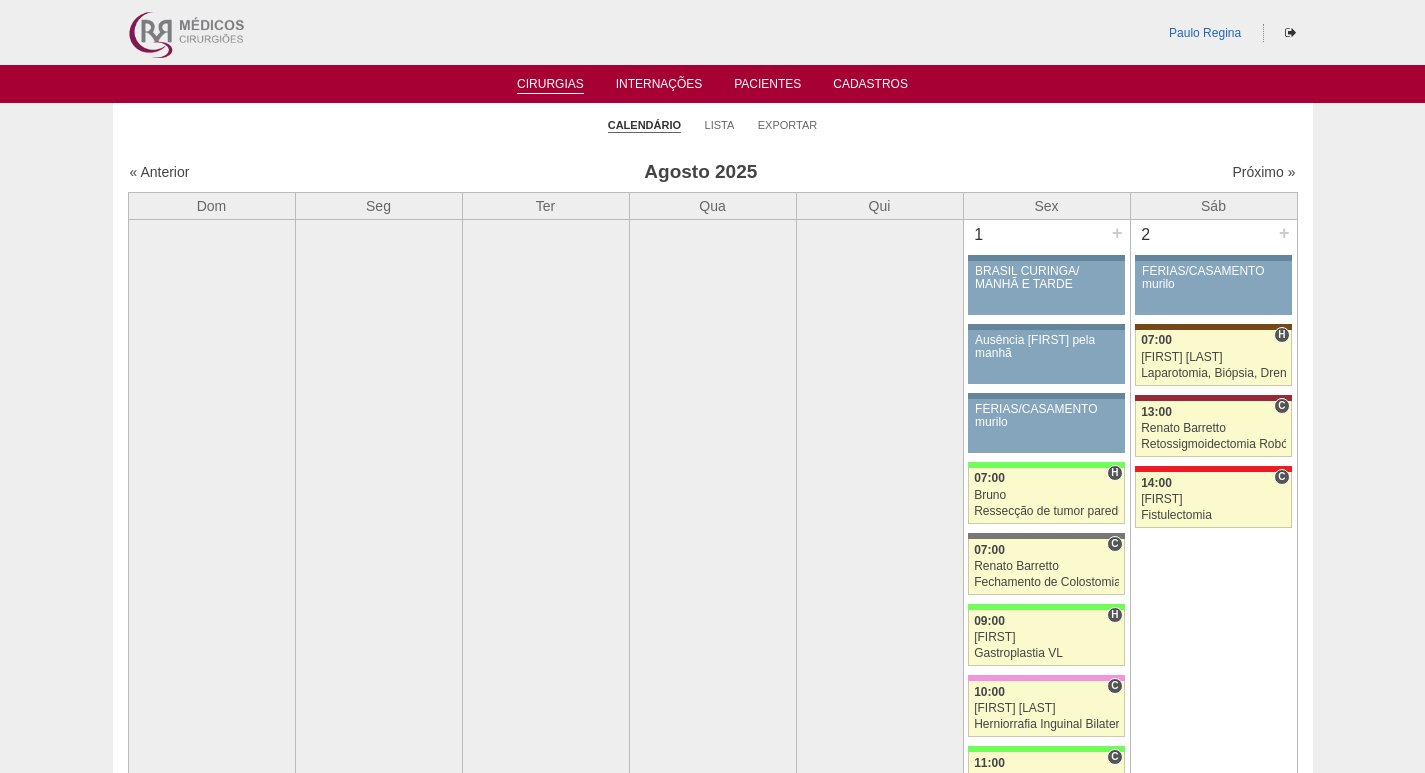 scroll, scrollTop: 0, scrollLeft: 0, axis: both 